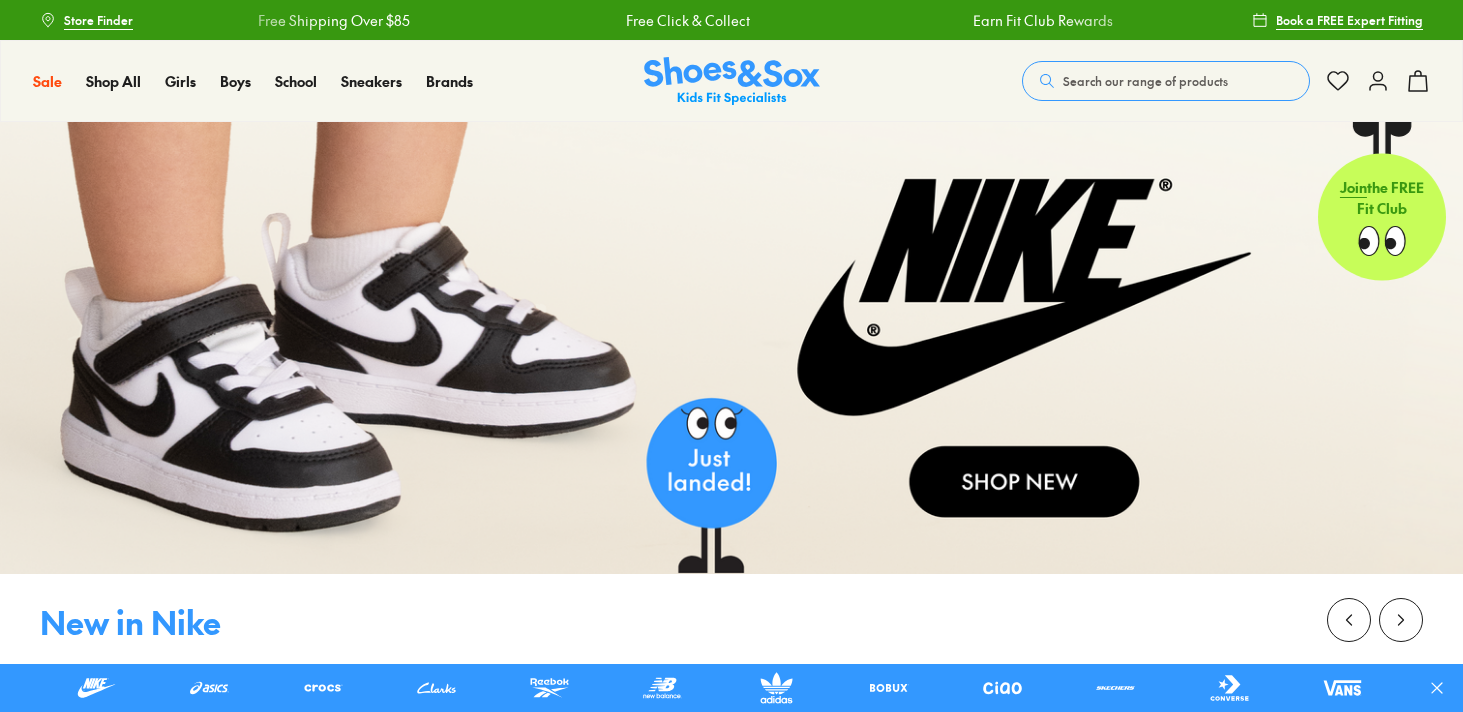 scroll, scrollTop: 0, scrollLeft: 0, axis: both 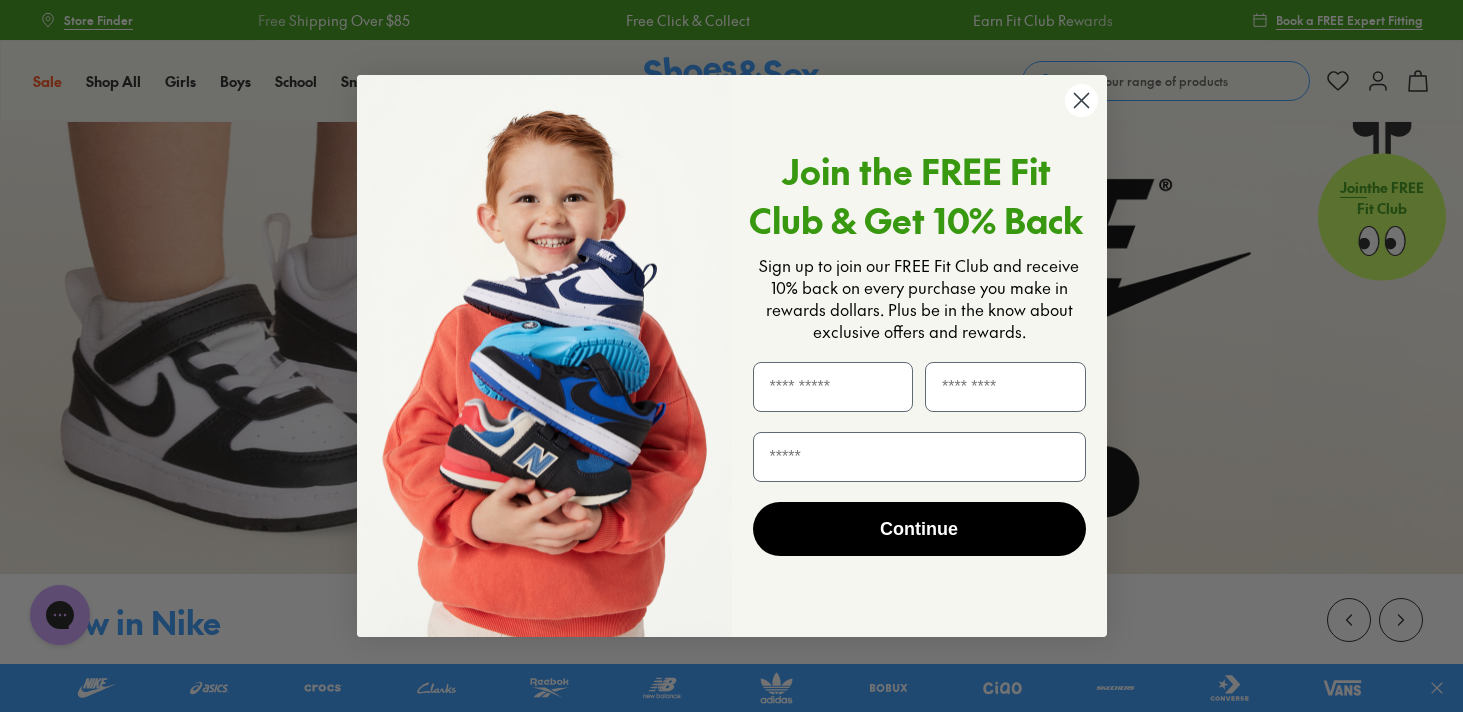 click 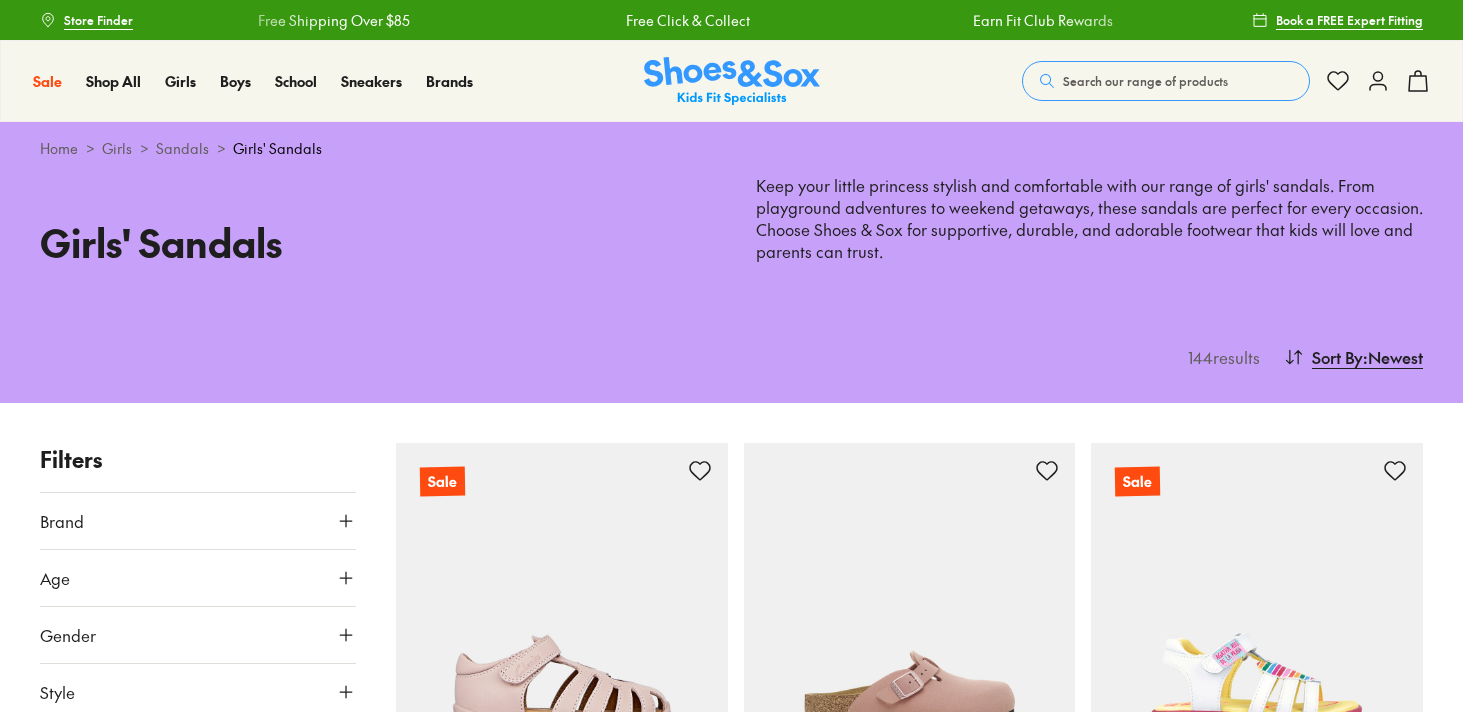 scroll, scrollTop: 0, scrollLeft: 0, axis: both 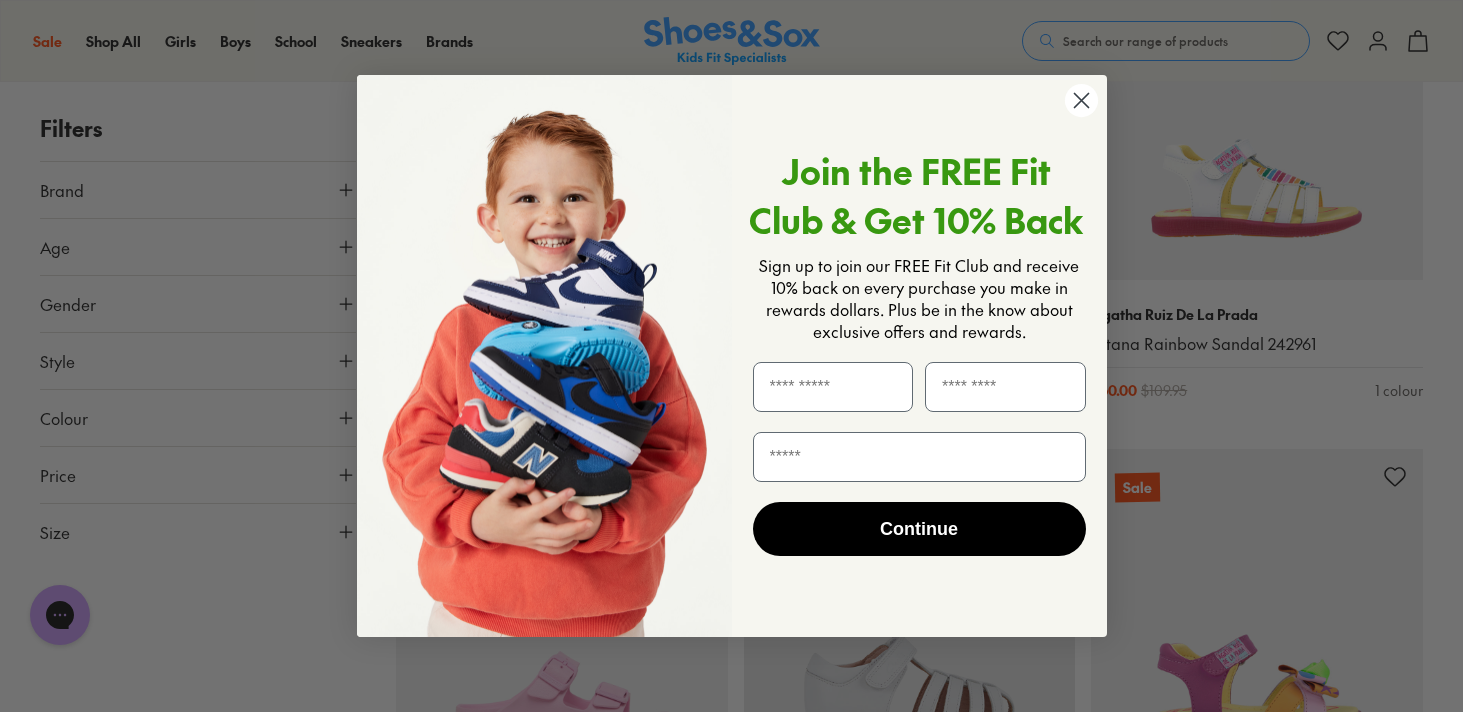 click 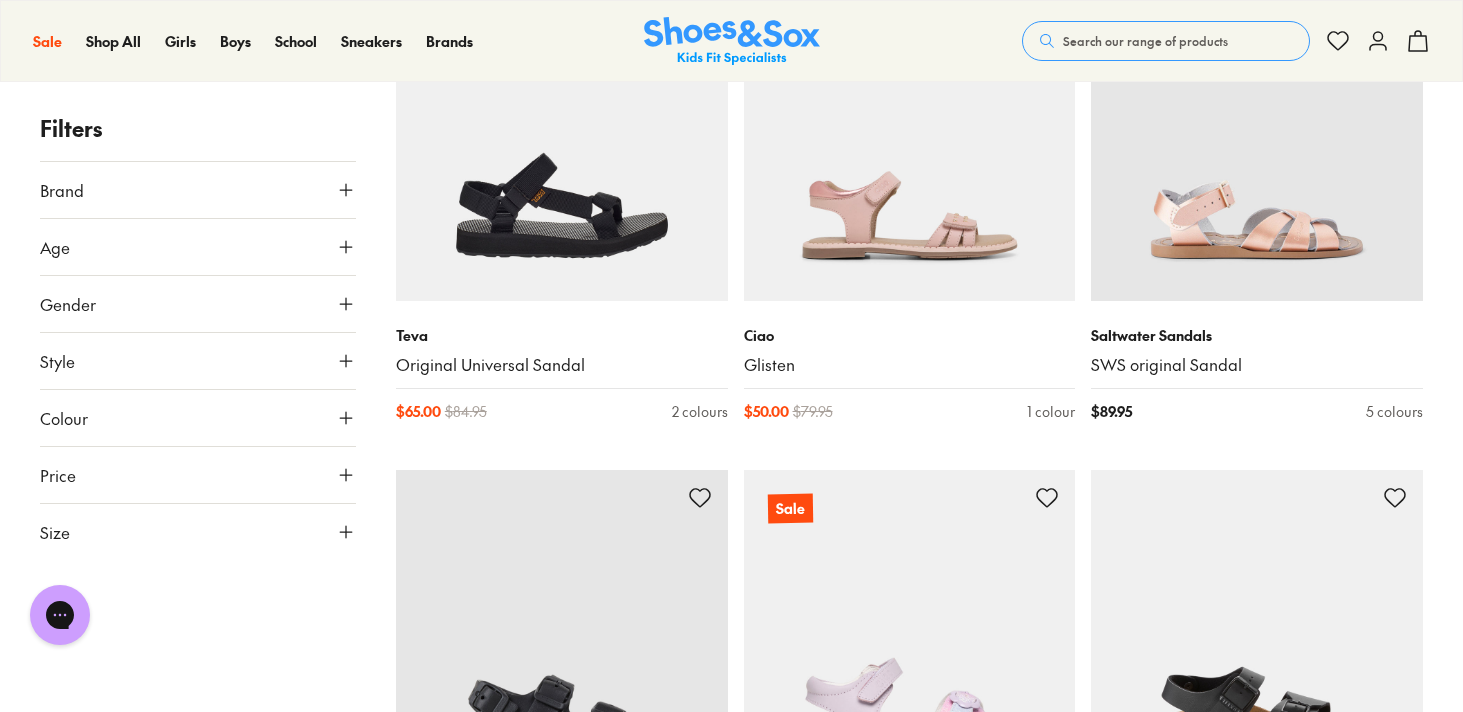 scroll, scrollTop: 2985, scrollLeft: 0, axis: vertical 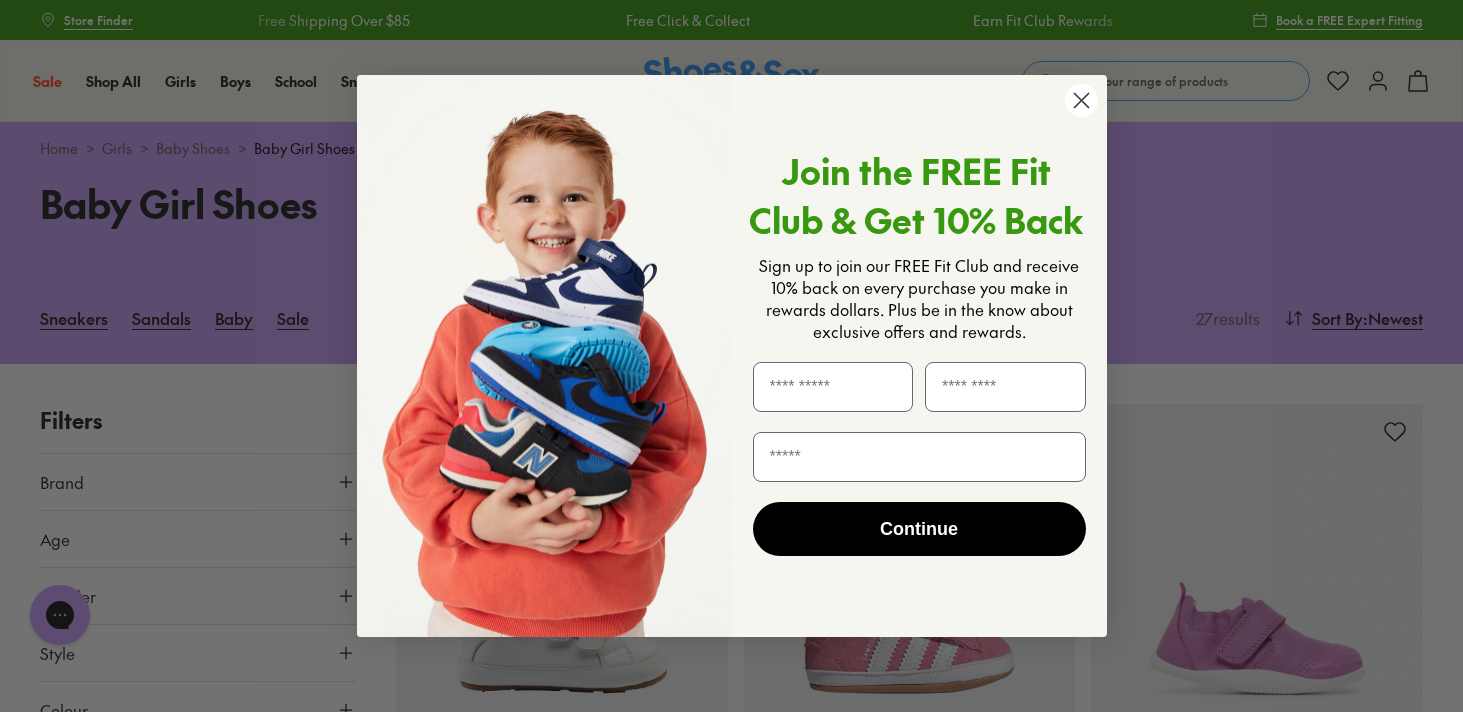 click 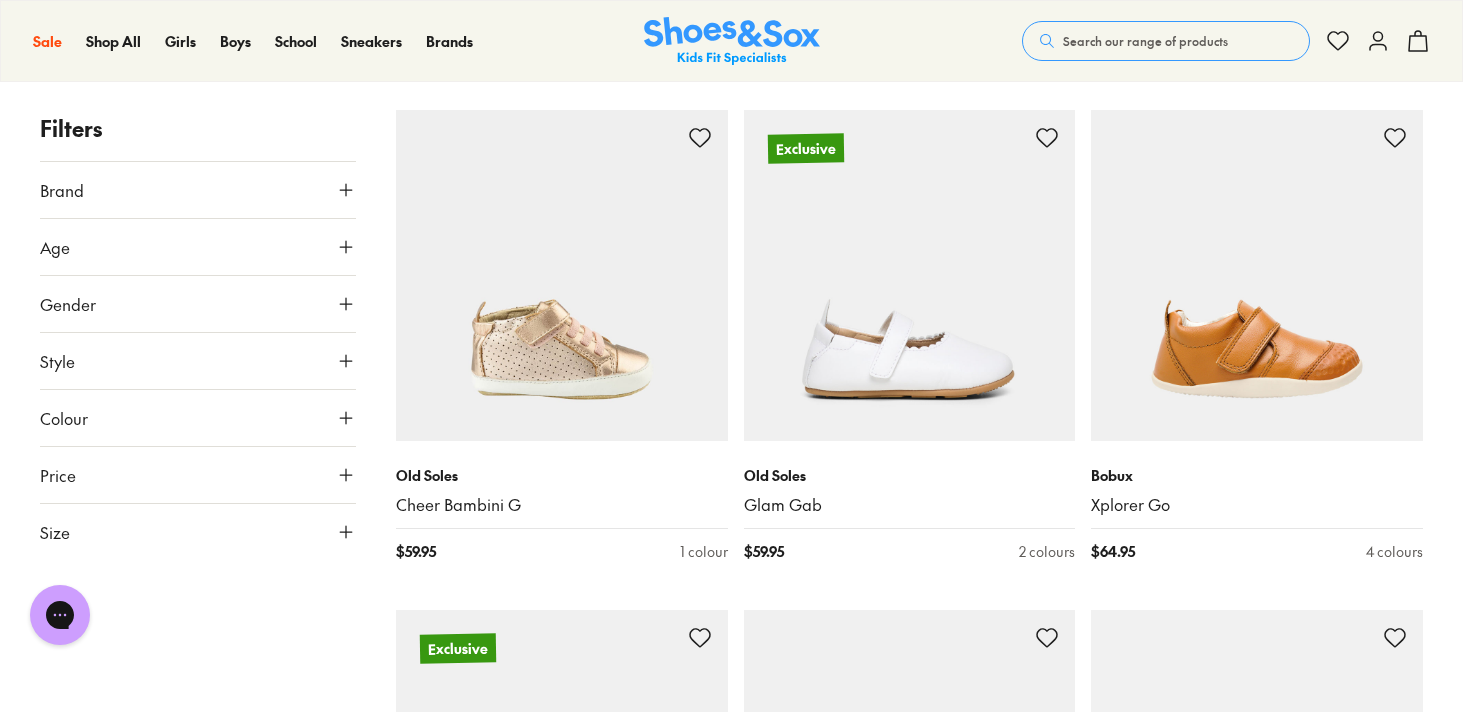 scroll, scrollTop: 797, scrollLeft: 0, axis: vertical 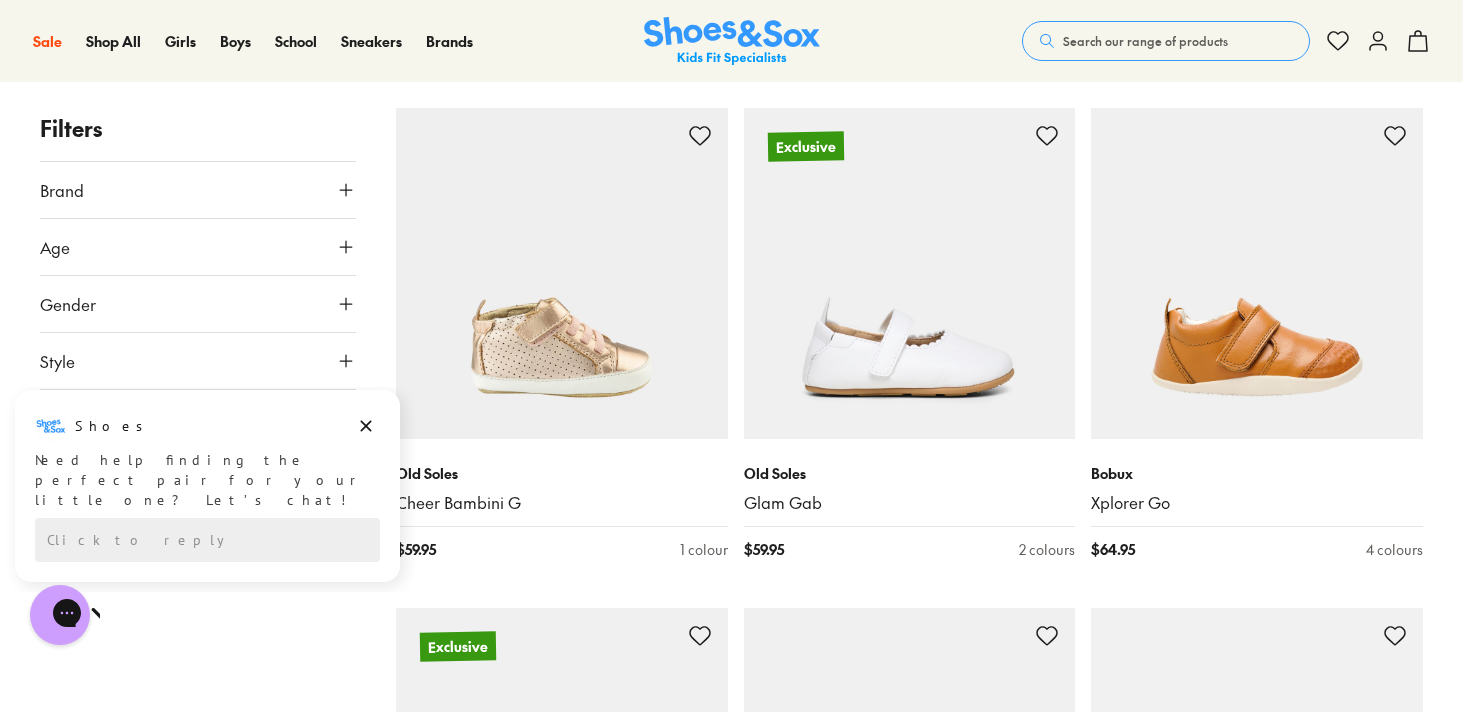 click on "Search our range of products" at bounding box center (1145, 41) 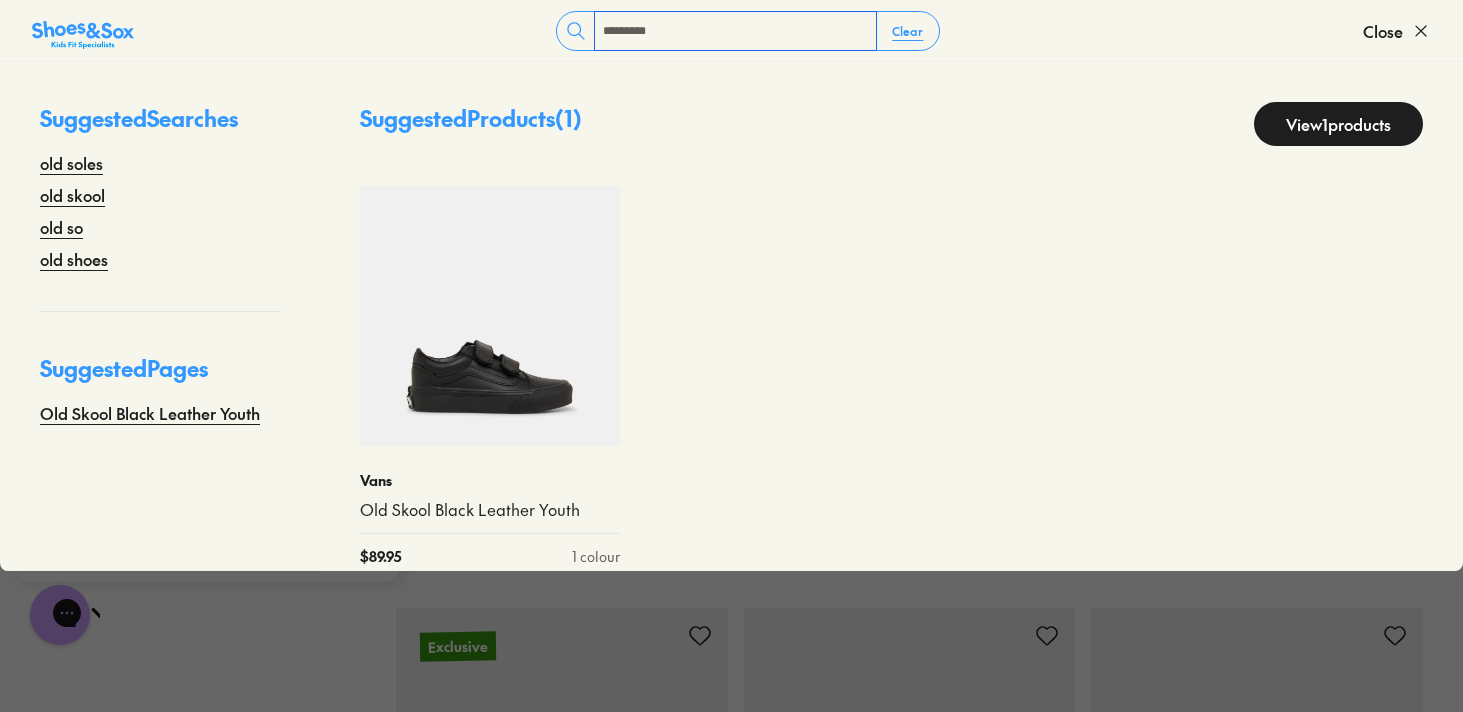 type on "*********" 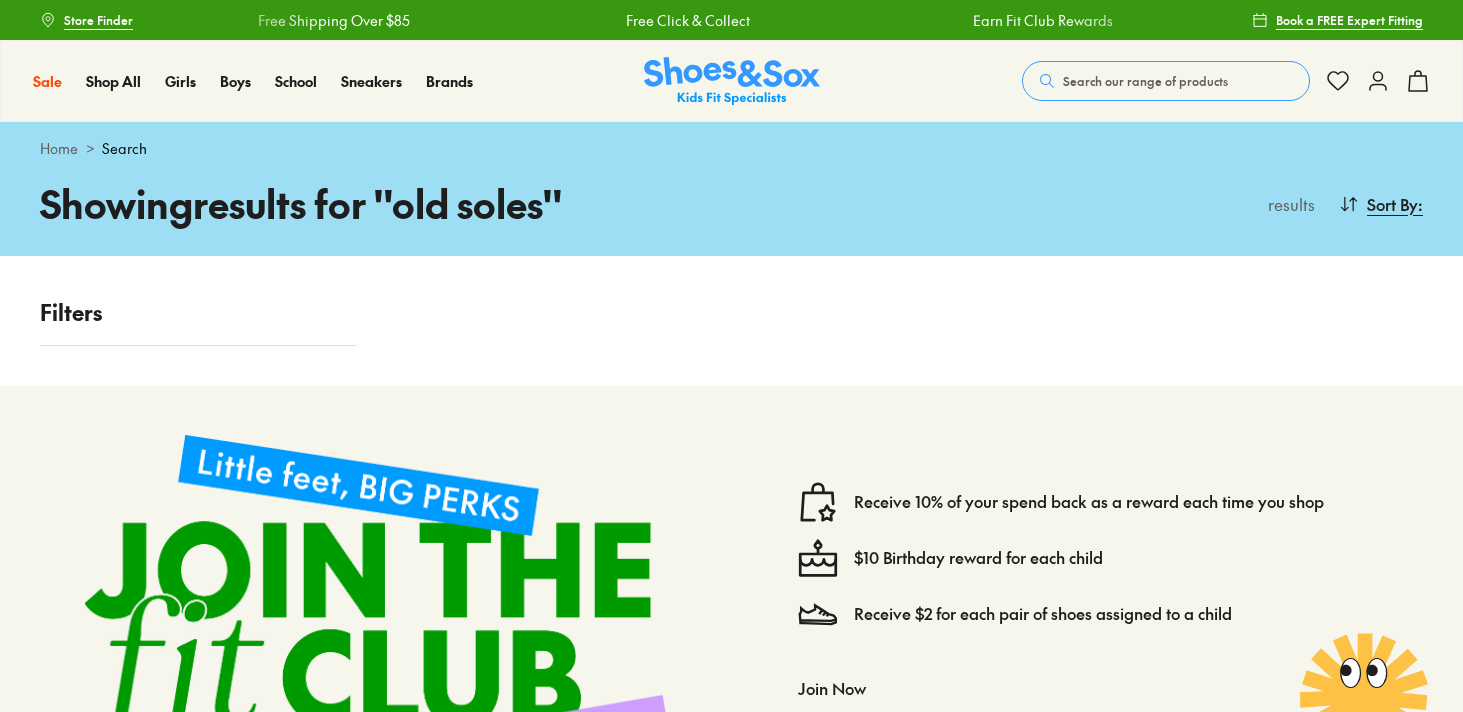 scroll, scrollTop: 0, scrollLeft: 0, axis: both 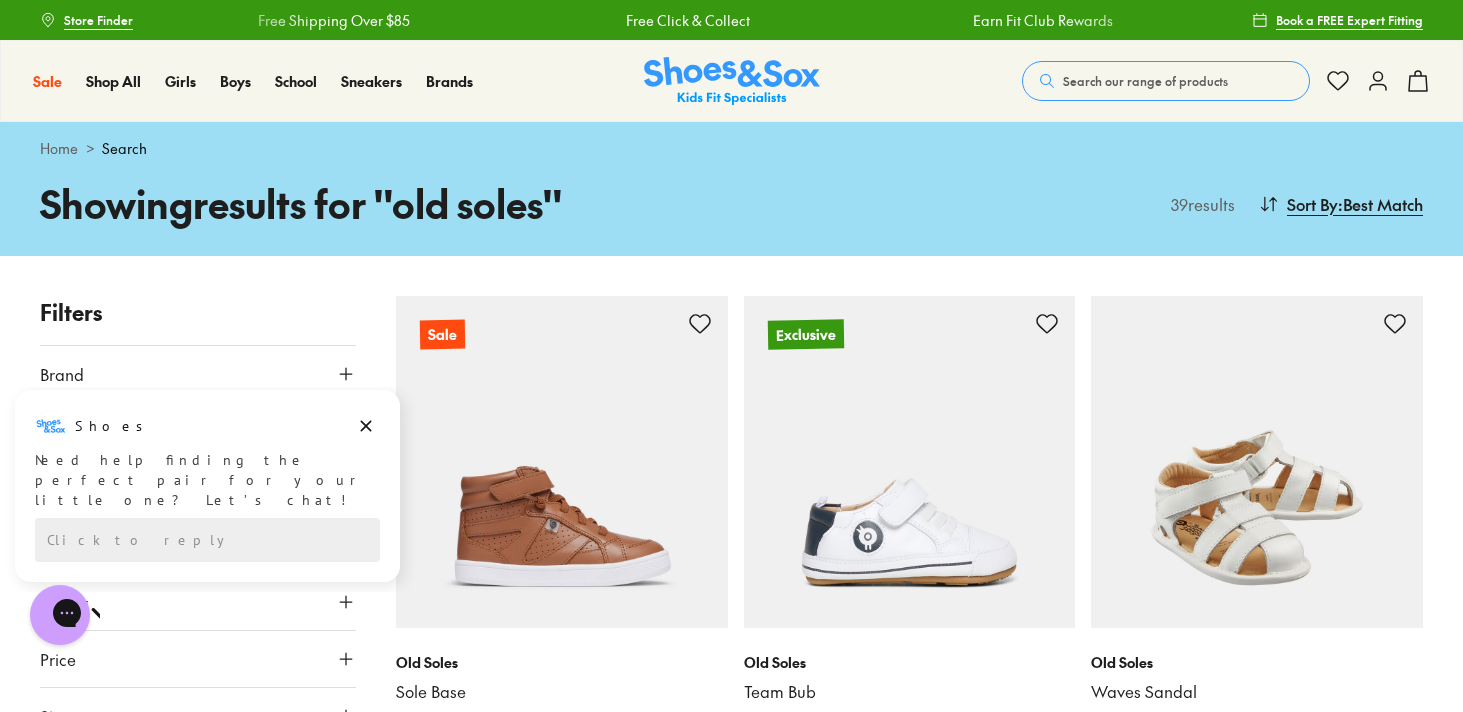 click at bounding box center (1257, 462) 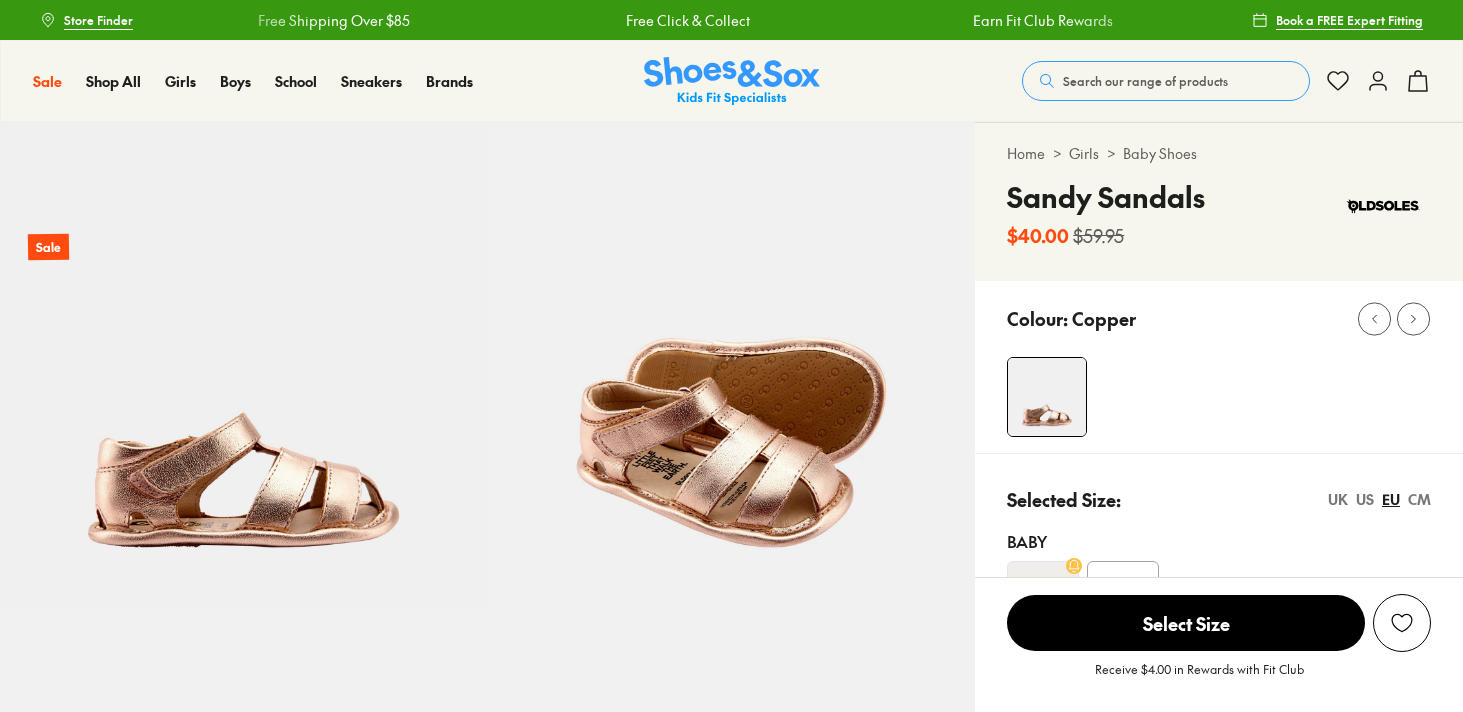 select on "*" 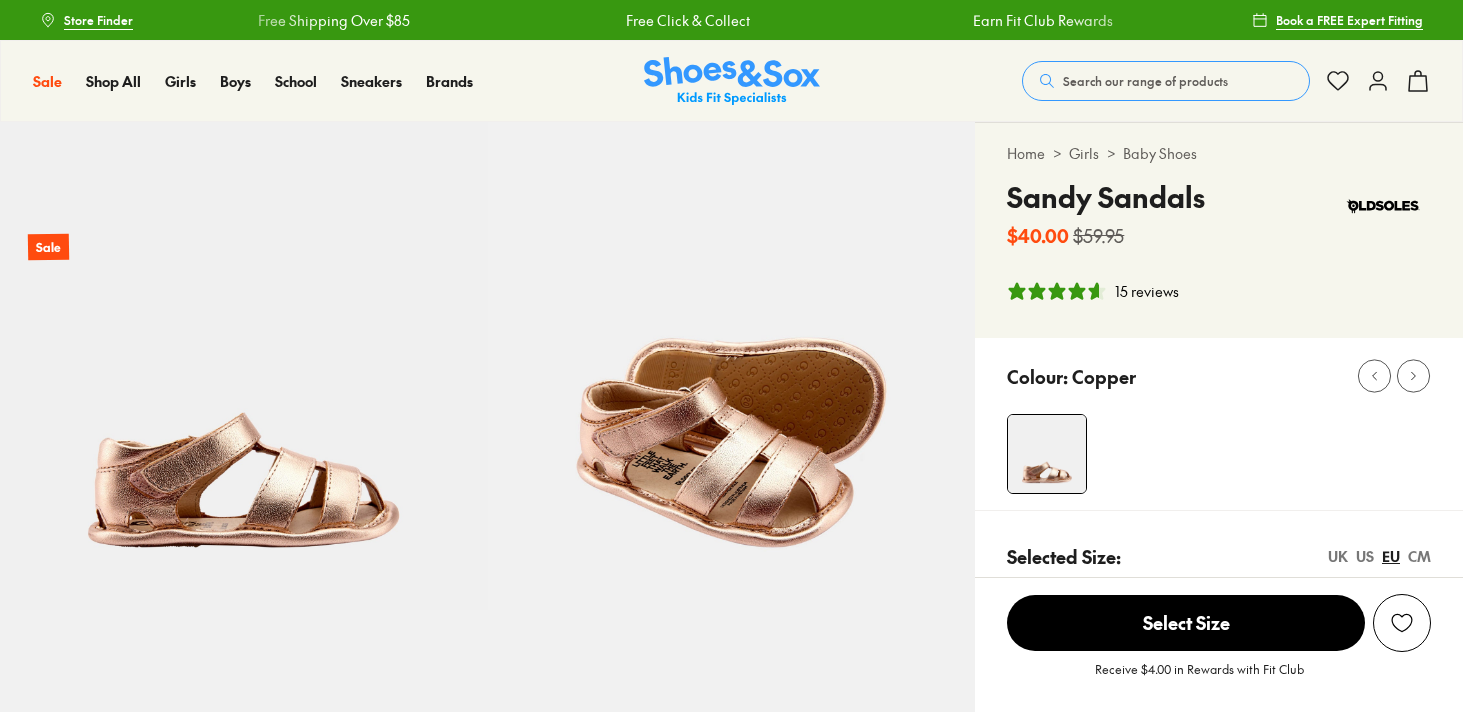 scroll, scrollTop: 0, scrollLeft: 0, axis: both 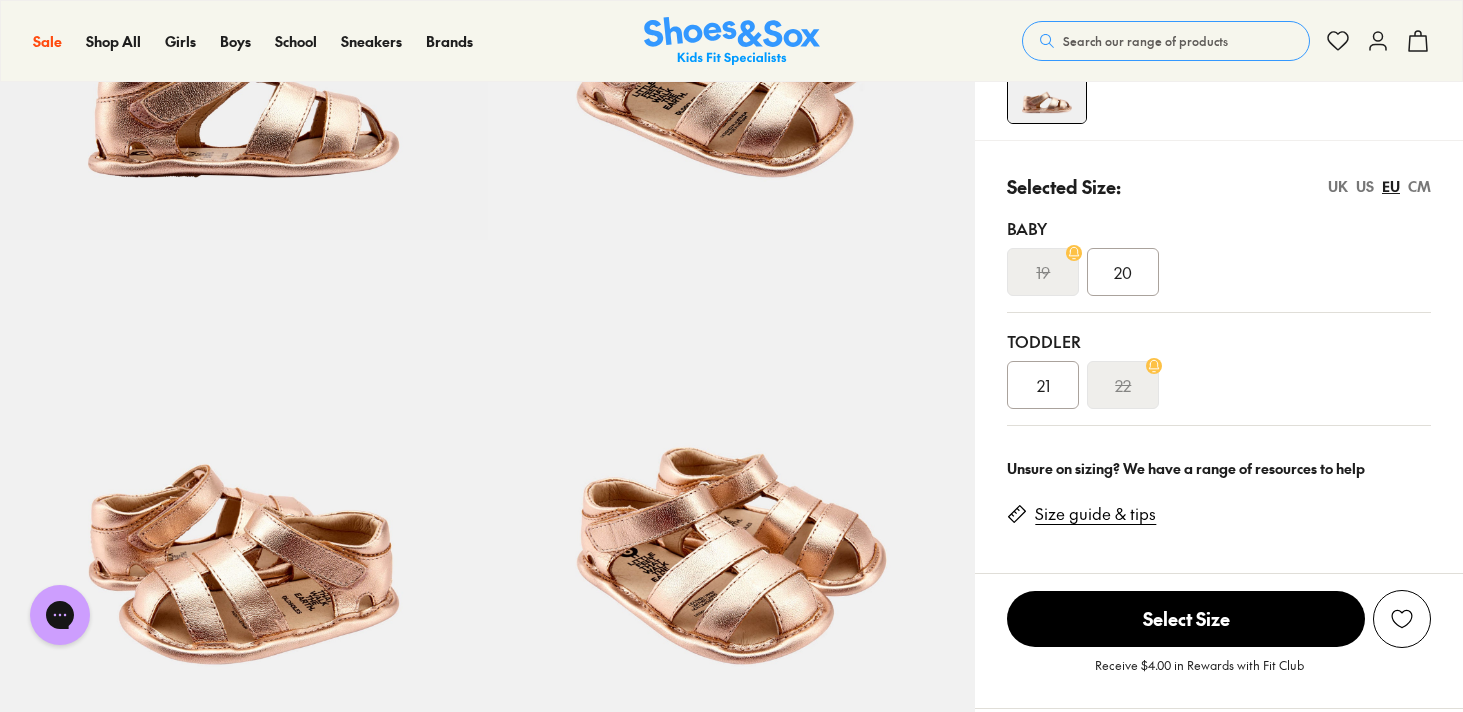 click on "US" at bounding box center (1365, 186) 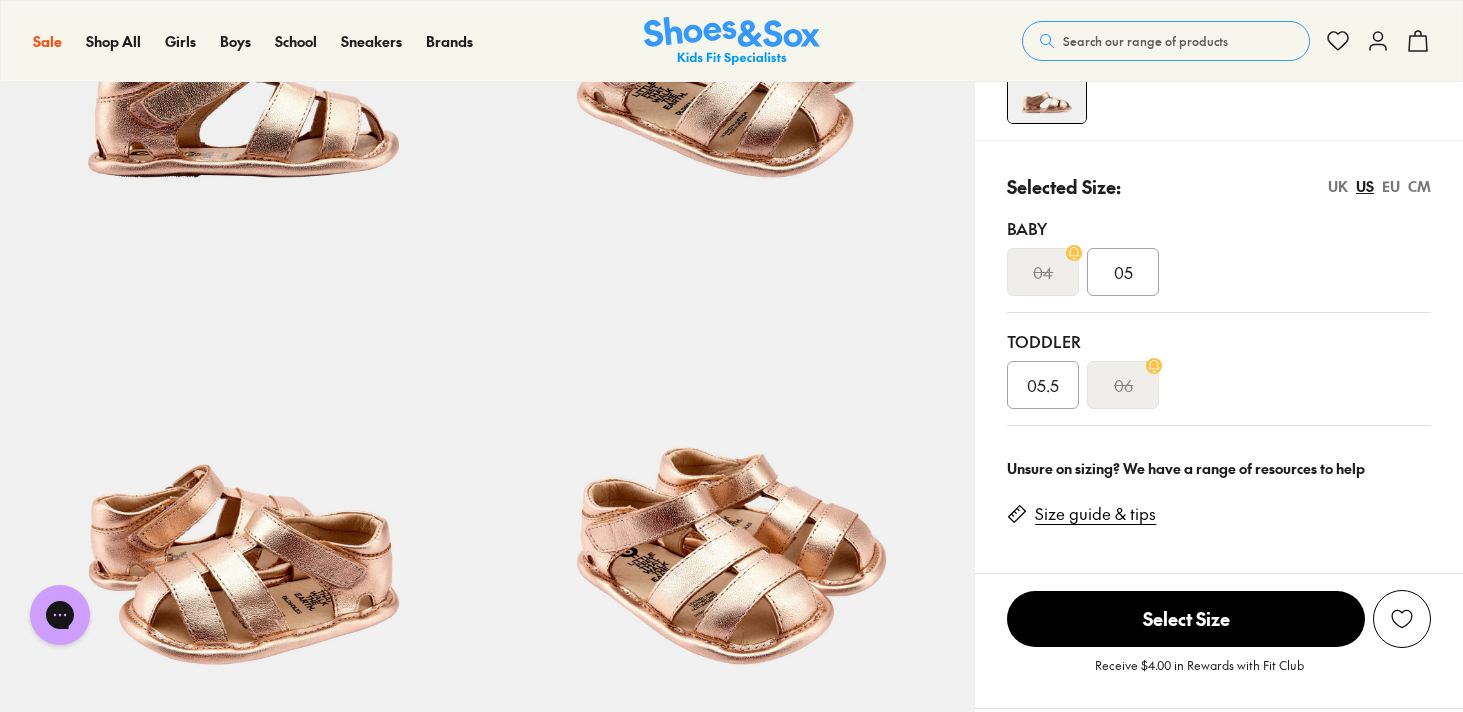 click on "UK" at bounding box center [1338, 186] 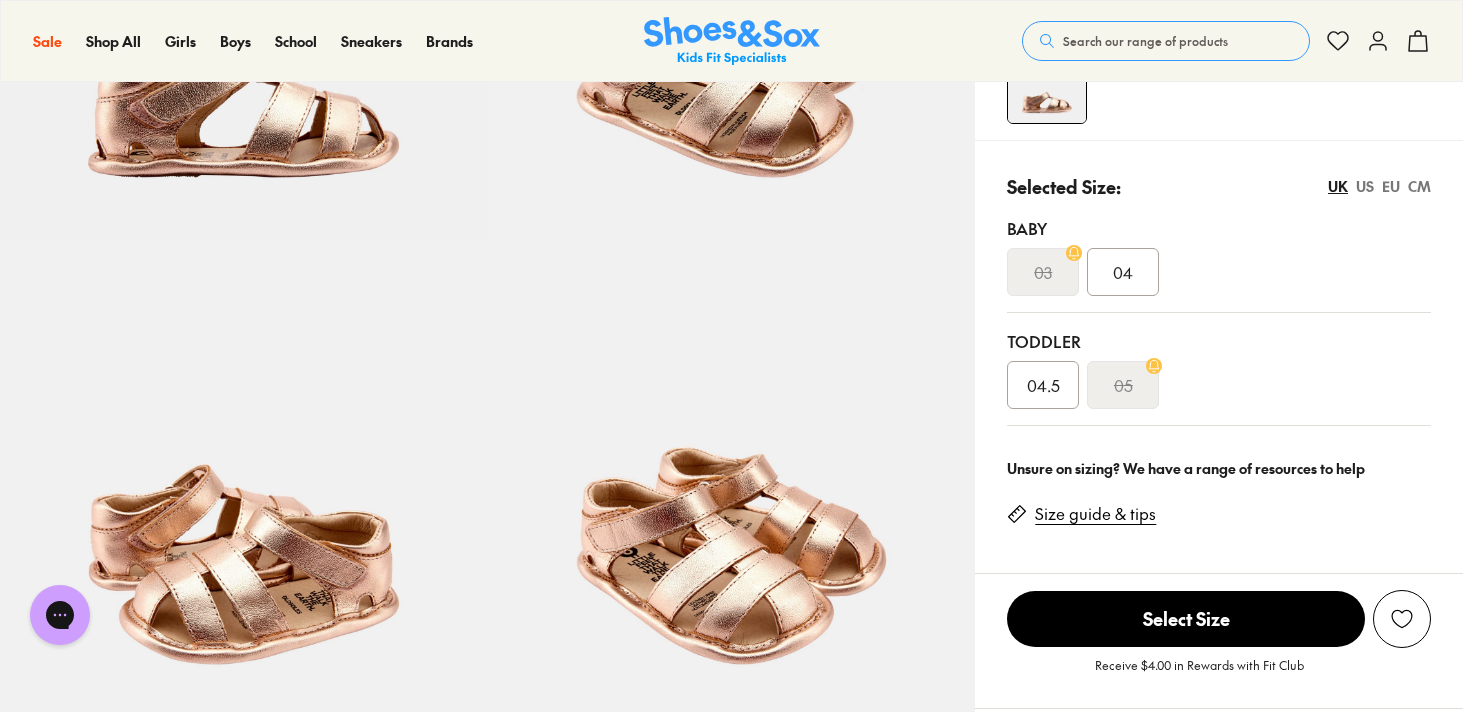 click on "CM" at bounding box center (1419, 186) 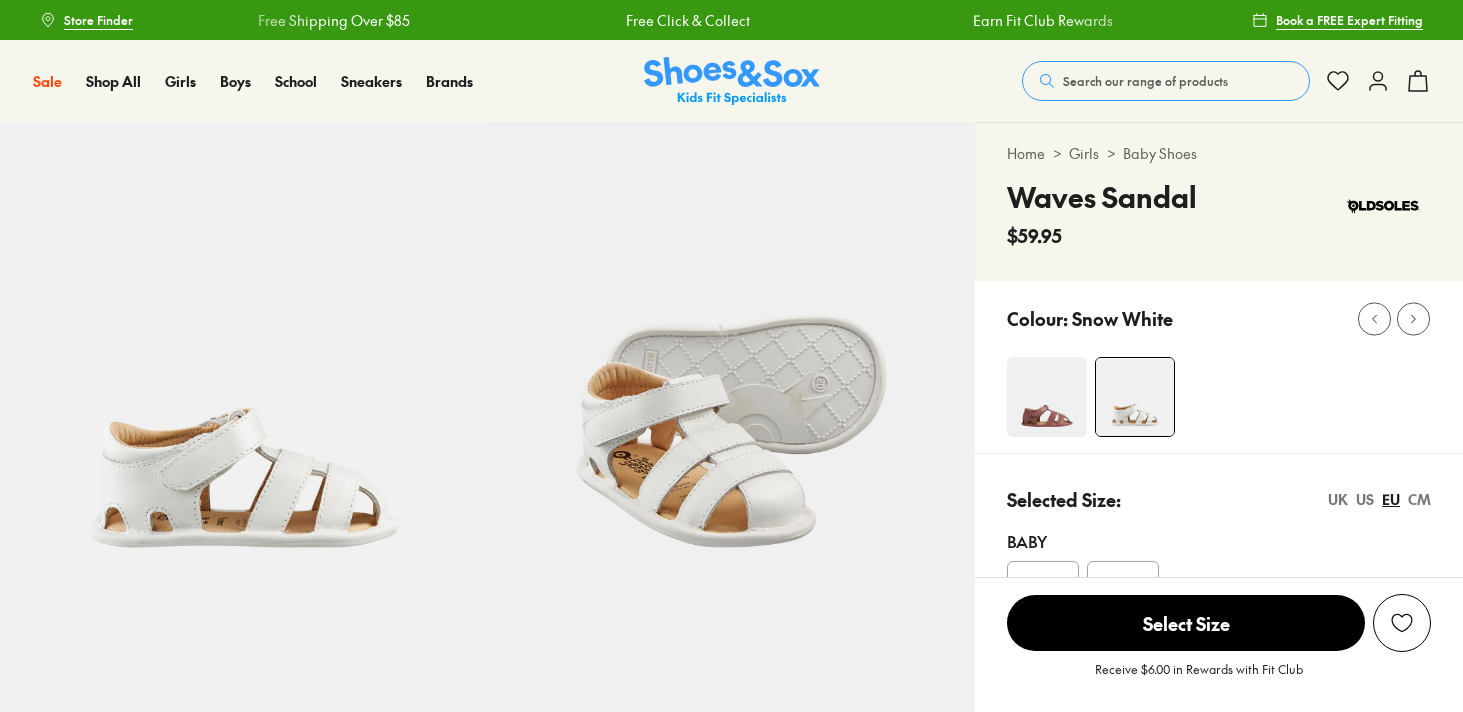 scroll, scrollTop: 0, scrollLeft: 0, axis: both 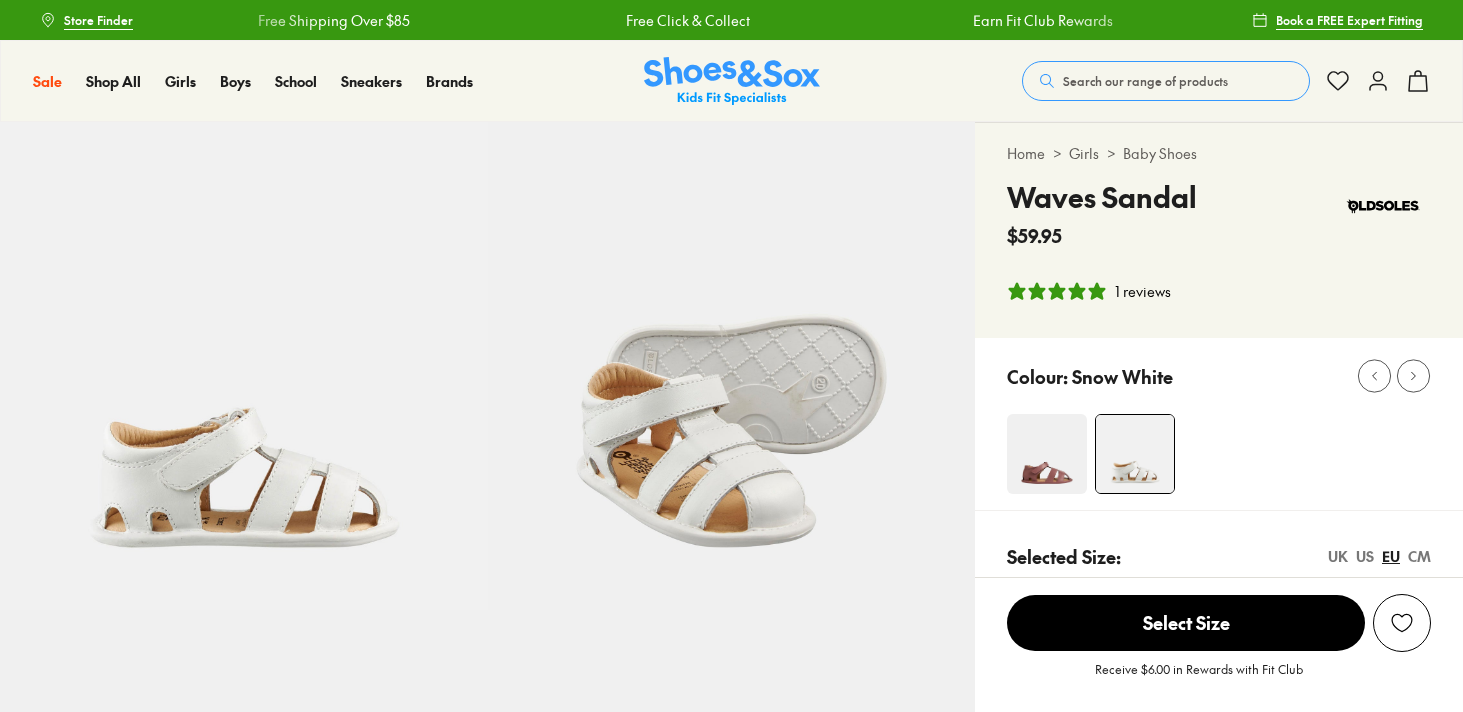 select on "*" 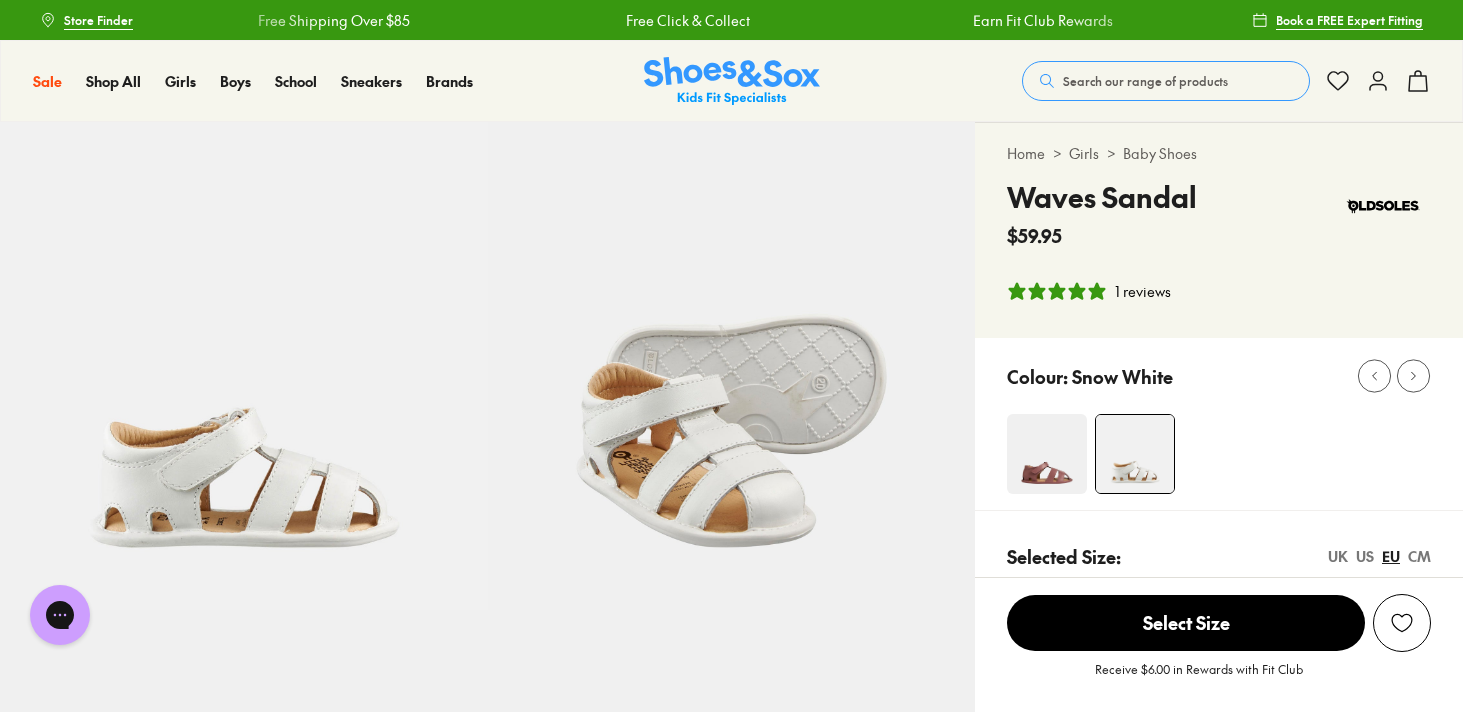scroll, scrollTop: 0, scrollLeft: 0, axis: both 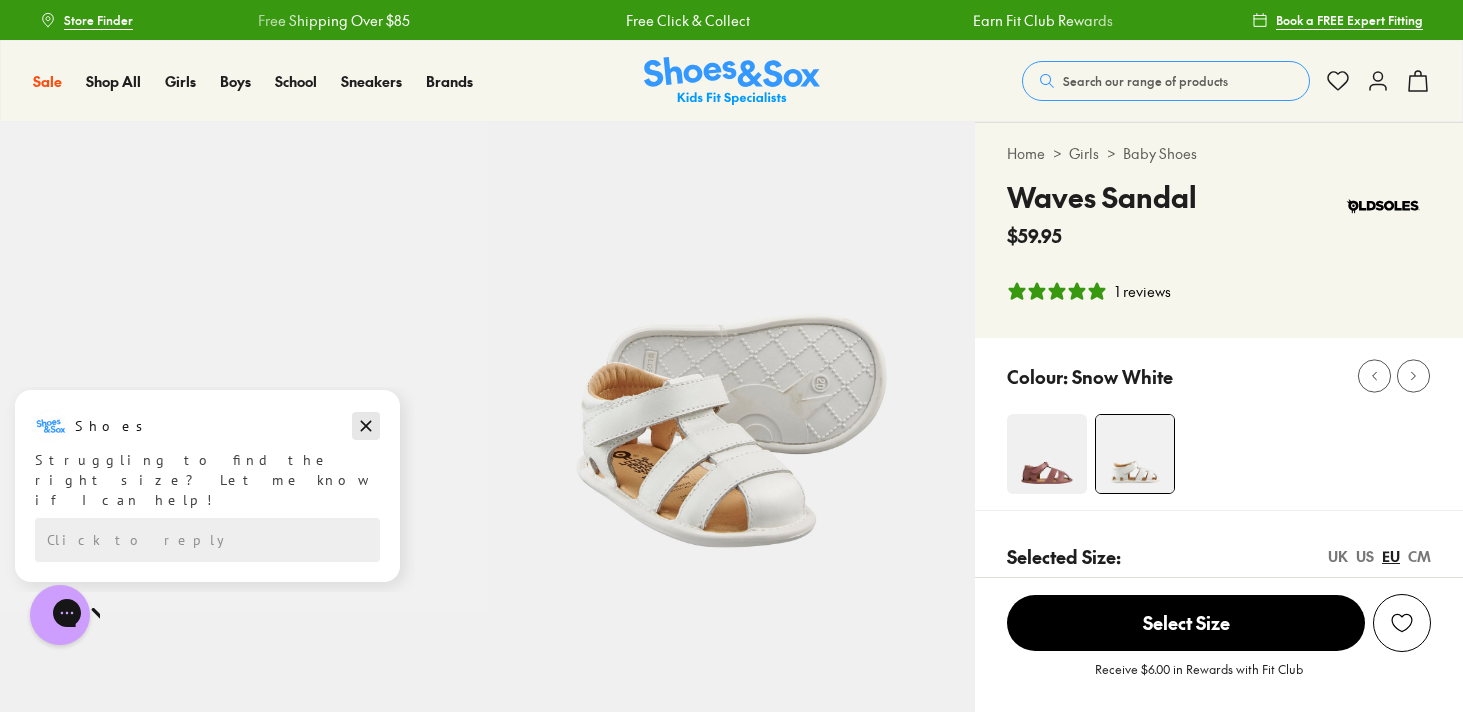 click 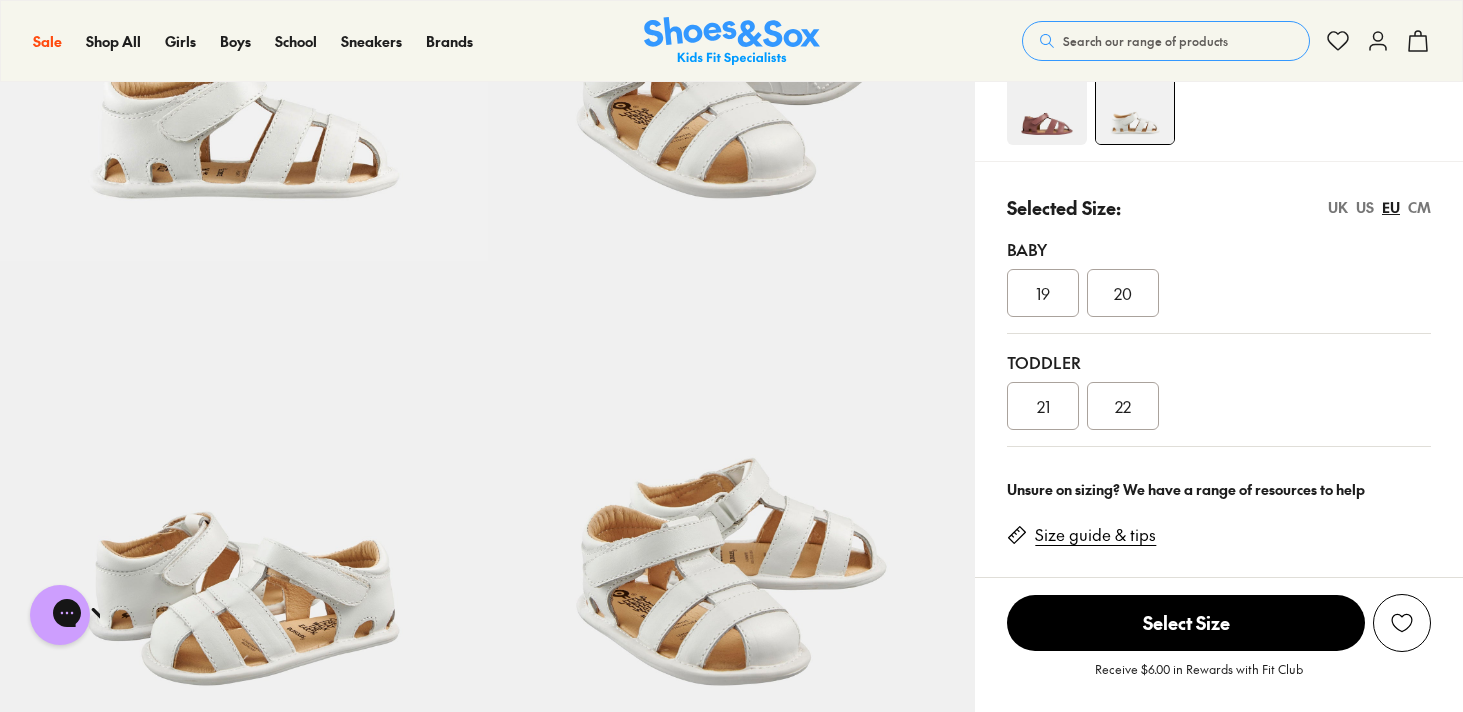 scroll, scrollTop: 308, scrollLeft: 0, axis: vertical 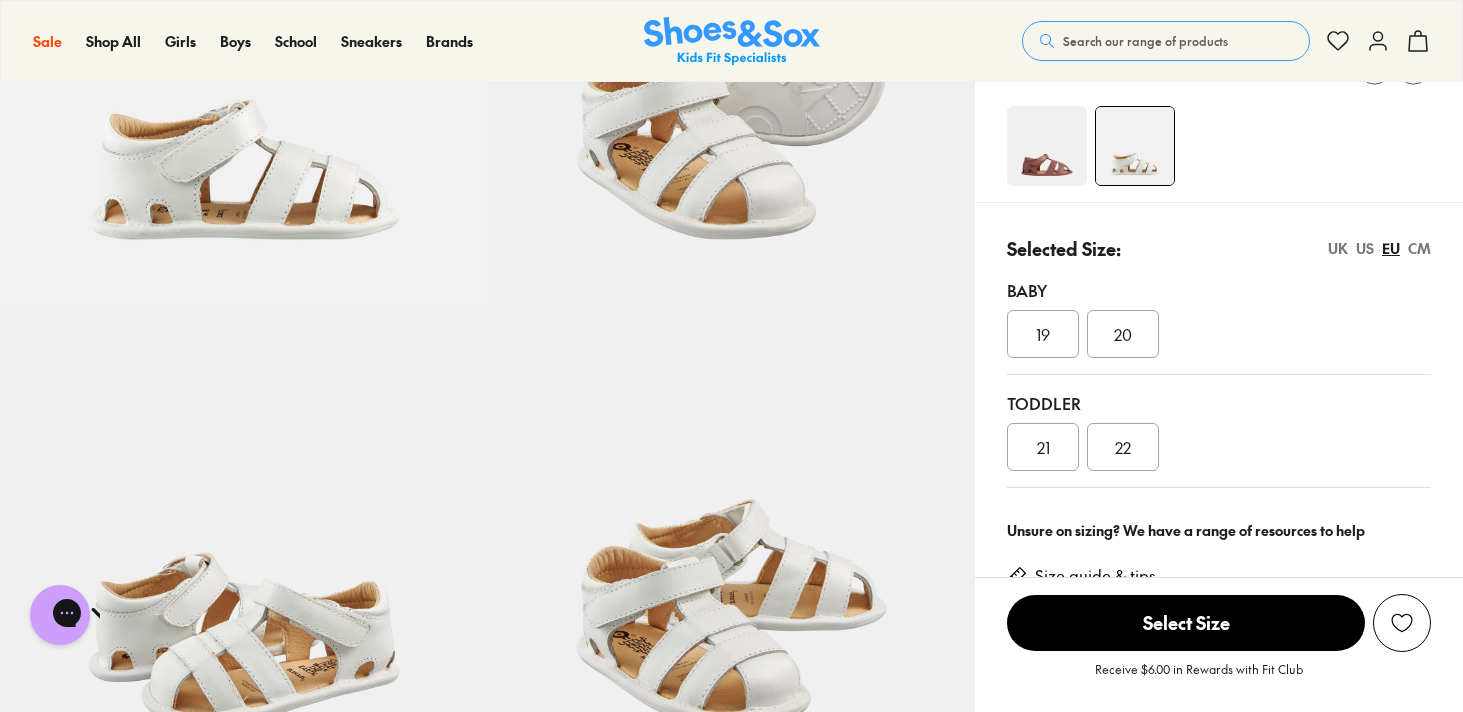click on "US" at bounding box center (1365, 248) 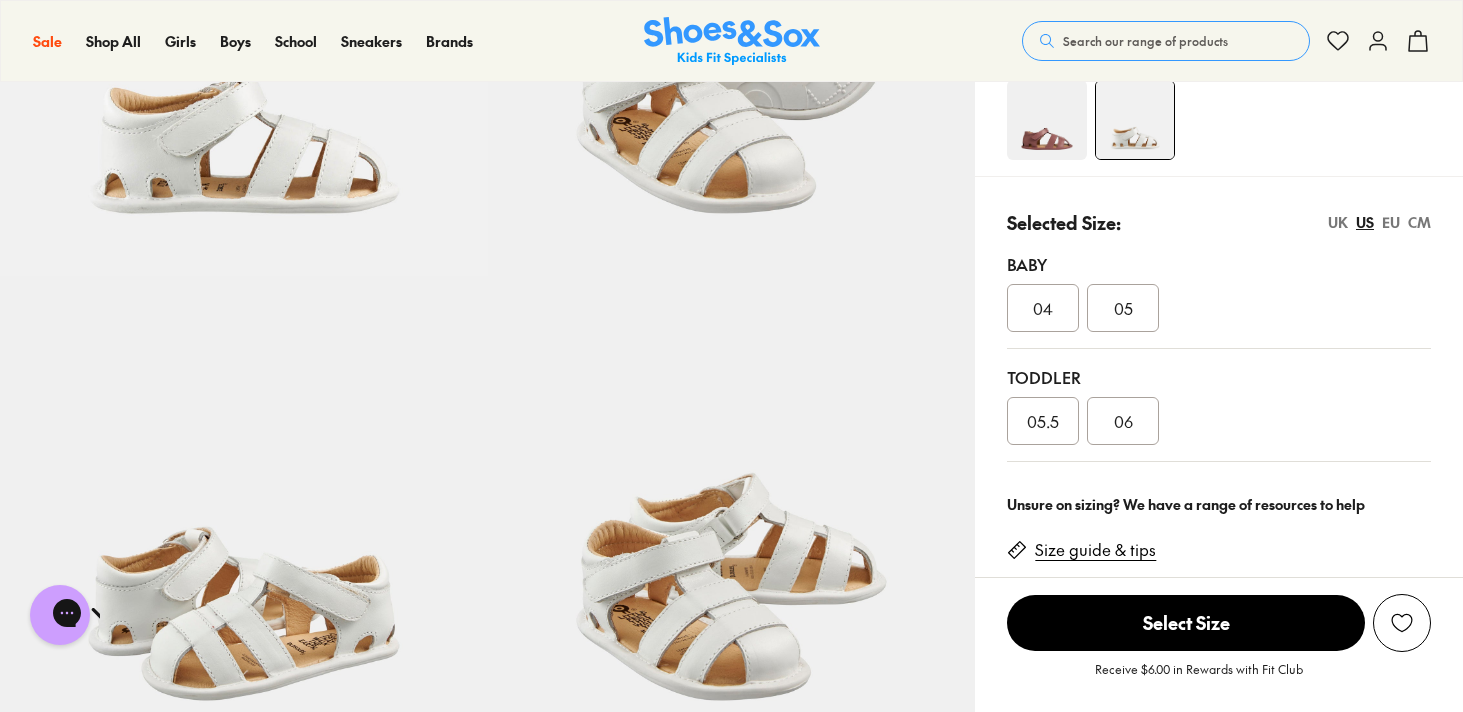 scroll, scrollTop: 339, scrollLeft: 0, axis: vertical 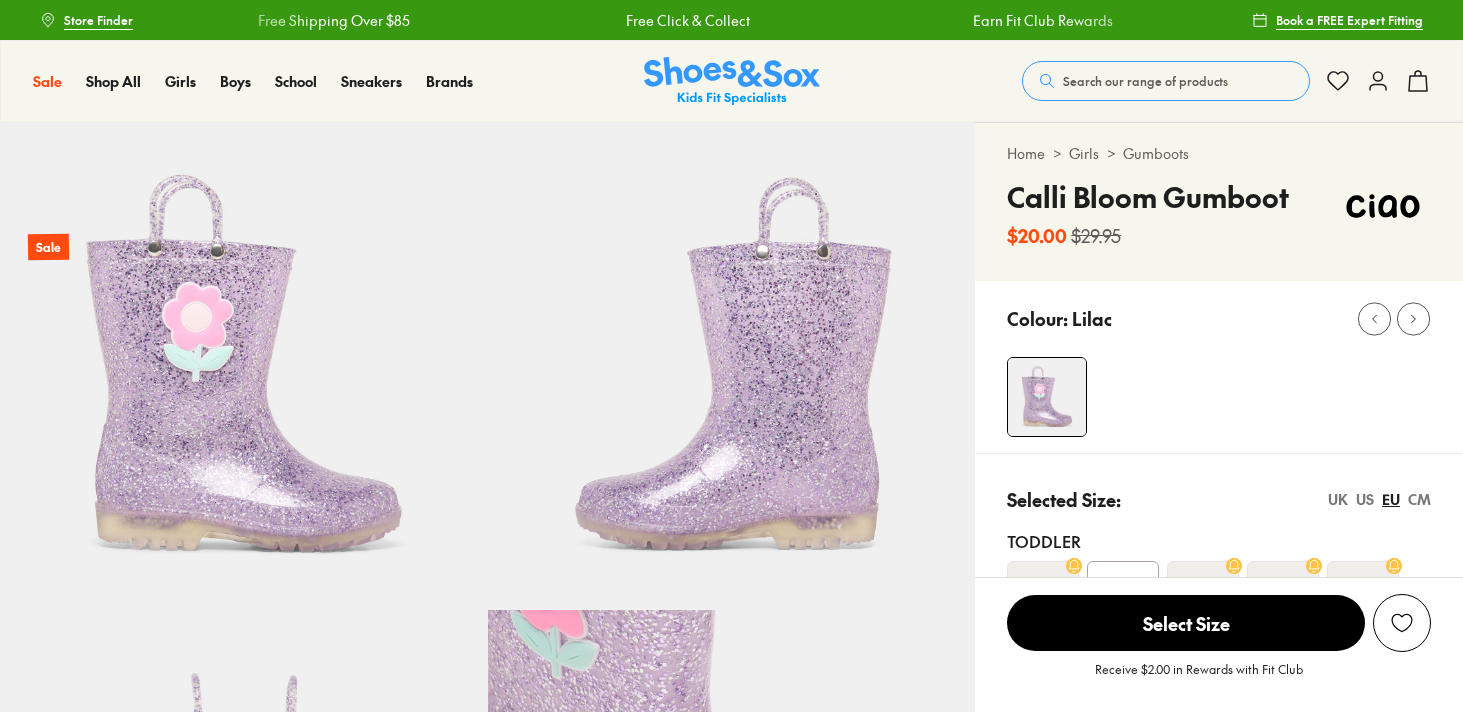 select on "*" 